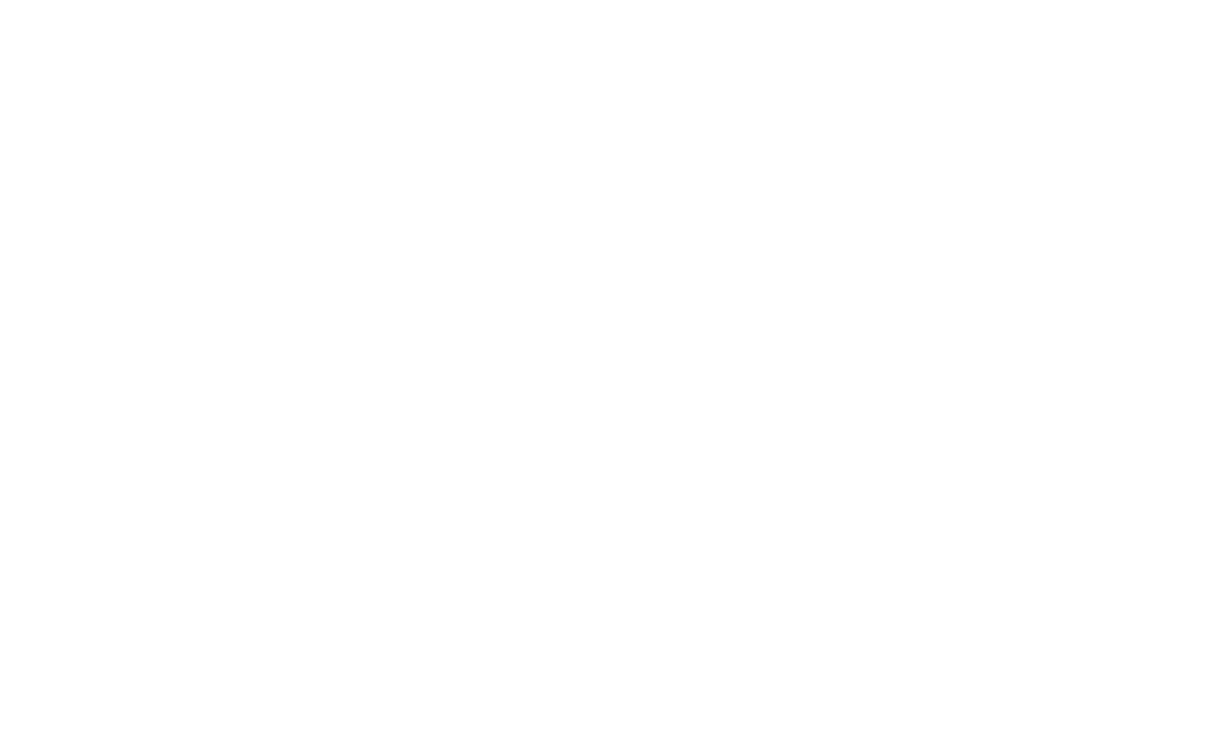 scroll, scrollTop: 0, scrollLeft: 0, axis: both 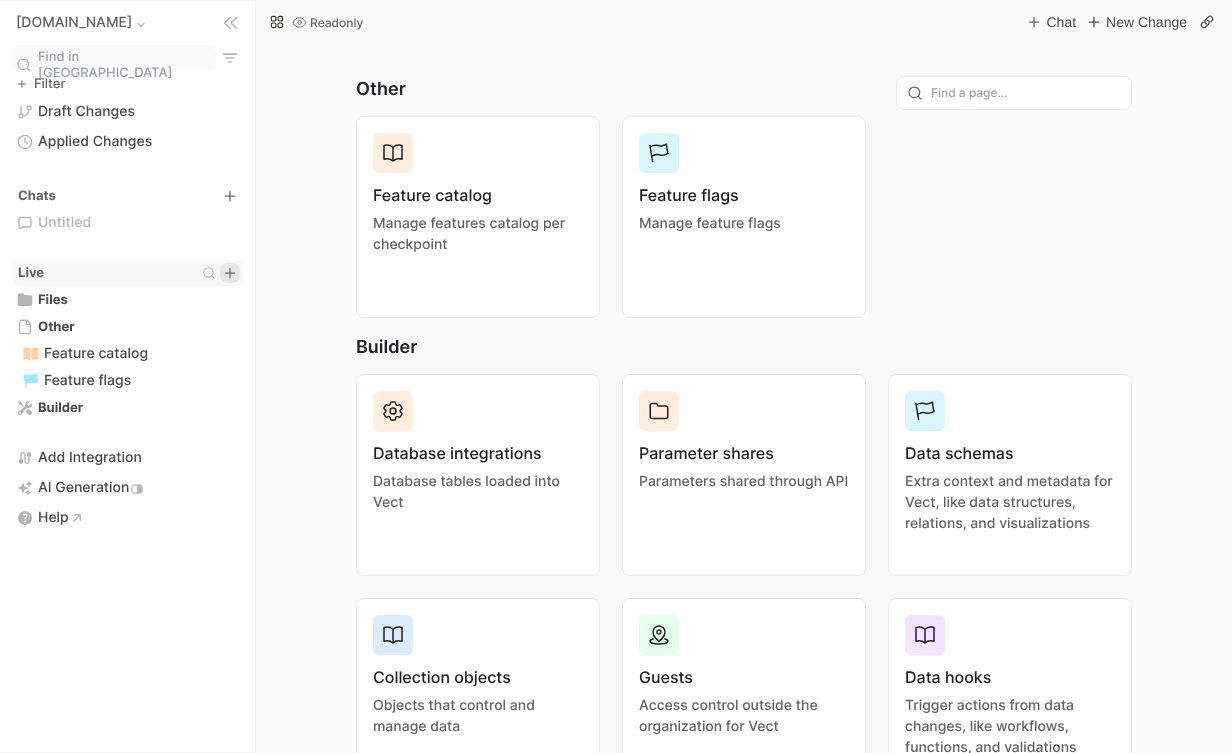 click 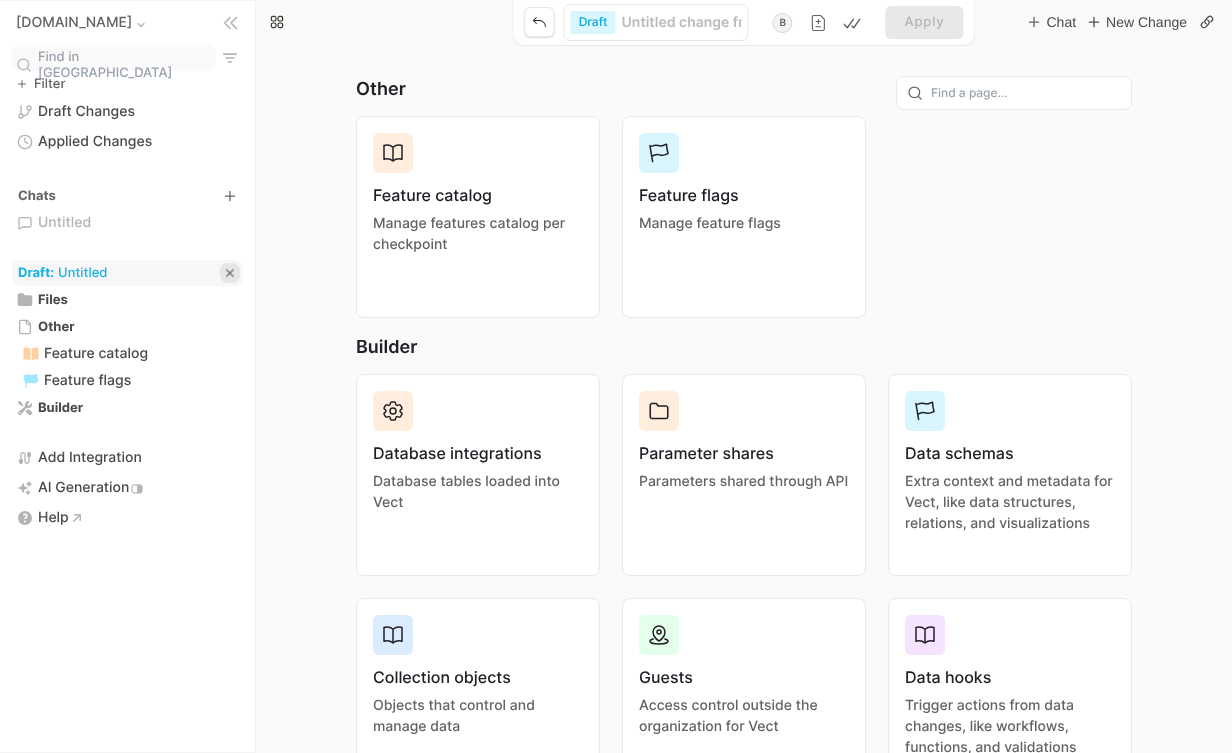 click on "test.vect.io Find in sidebar Filter Draft Changes Applied Changes Chats Untitled Draft:   Untitled Files Files Other Feature catalog Feature flags Builder Add Integration AI Generation Help Untitled draft Untitled change from 7/6/2025, 12:31:35 PM b opened  by  Vect Bot  just now Apply Chat New Change Other Feature catalog Manage features catalog per checkpoint Feature flags Manage feature flags Builder Database integrations Database tables loaded into Vect Parameter shares Parameters shared through API Data schemas Extra context and metadata for Vect, like data structures, relations, and visualizations Collection objects Objects that control and manage data Guests Access control outside the organization for Vect Data hooks Trigger actions from data changes, like workflows, functions, and validations API endpoints Trigger endpoints from Vect Custom functions Custom code executed in Vect from triggers or buttons Recipe widgets Widgets with custom UX flow, infinitely customizable Workspace settings" at bounding box center (616, 0) 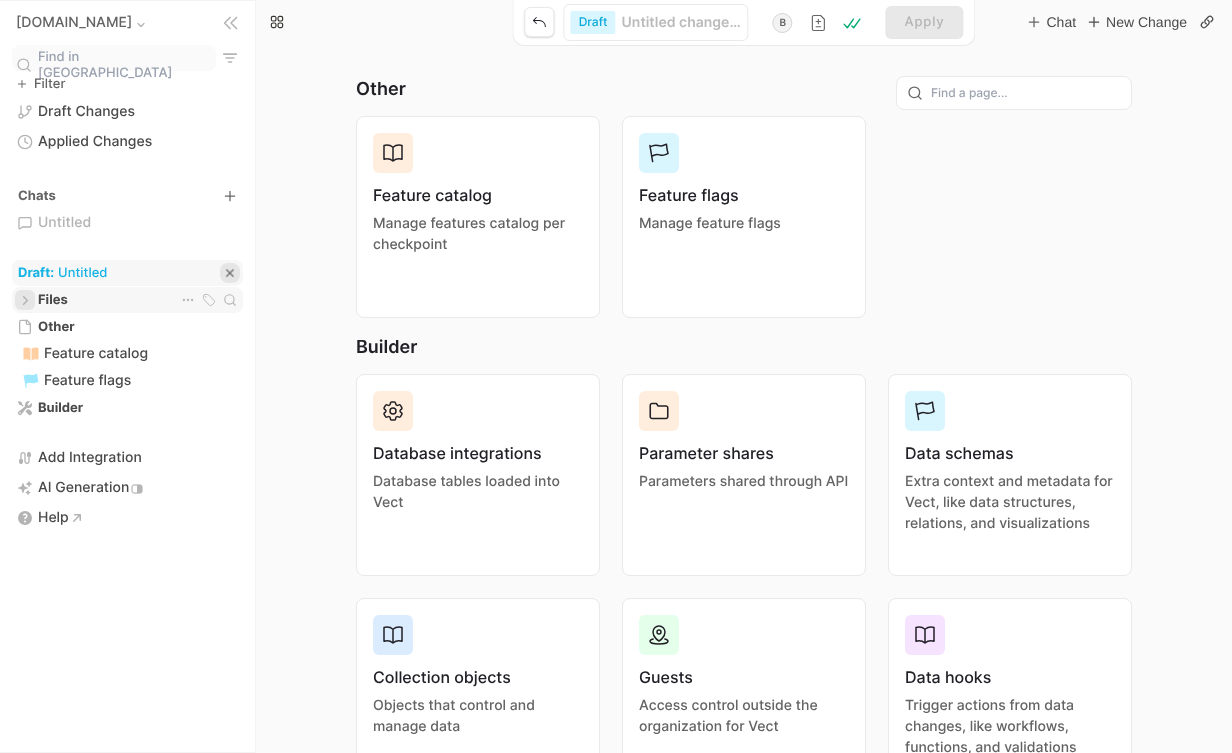 click 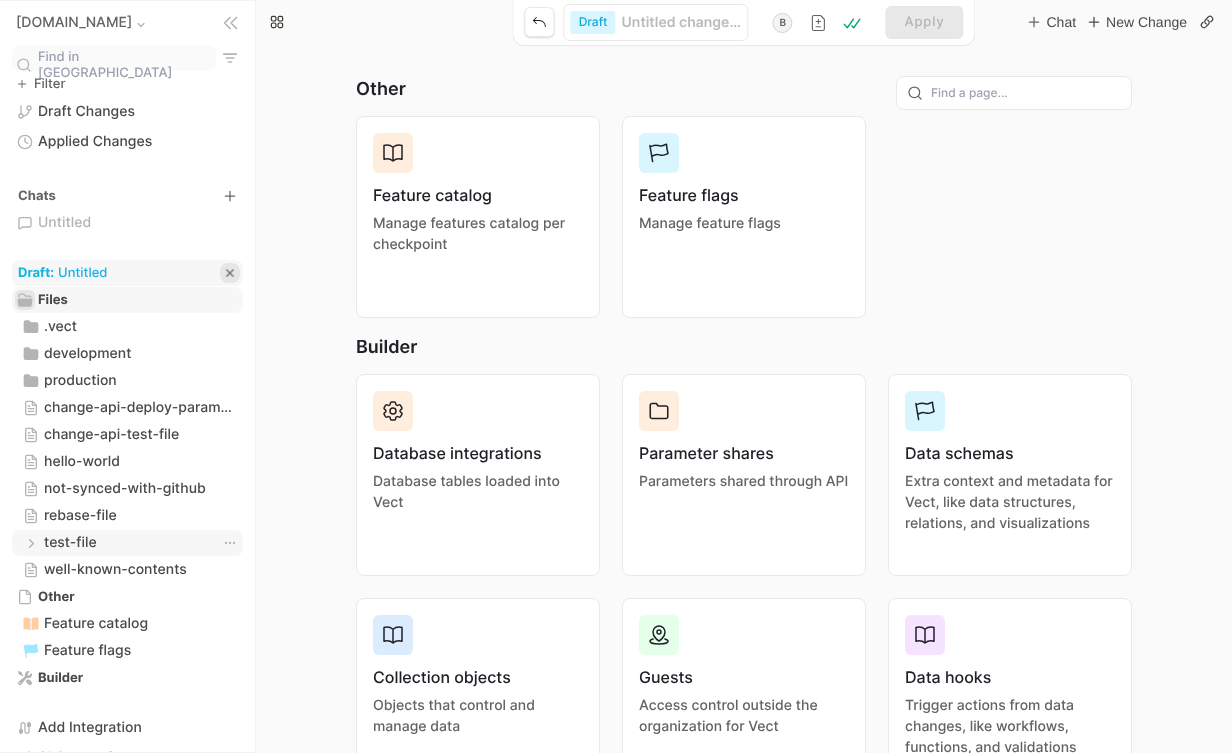click on "test-file test-file" at bounding box center (127, 543) 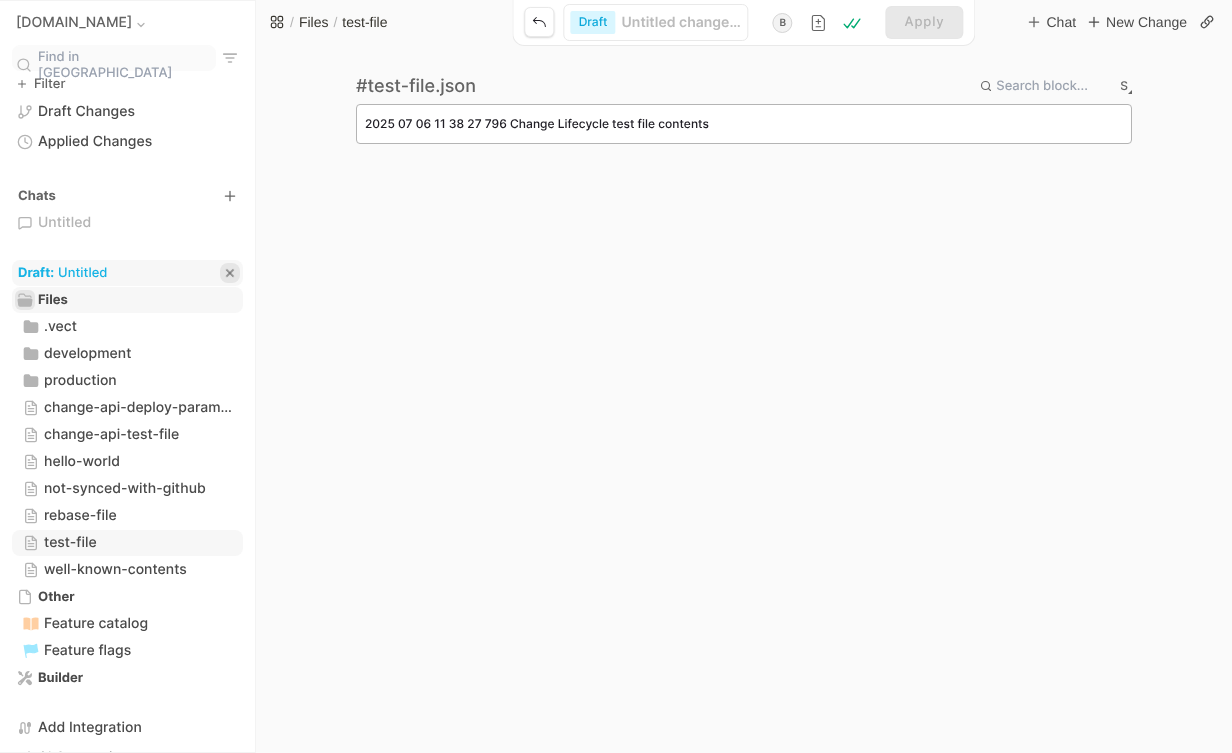 click on "2025 07 06 11 38 27 796 Change Lifecycle test file contents" at bounding box center [744, 124] 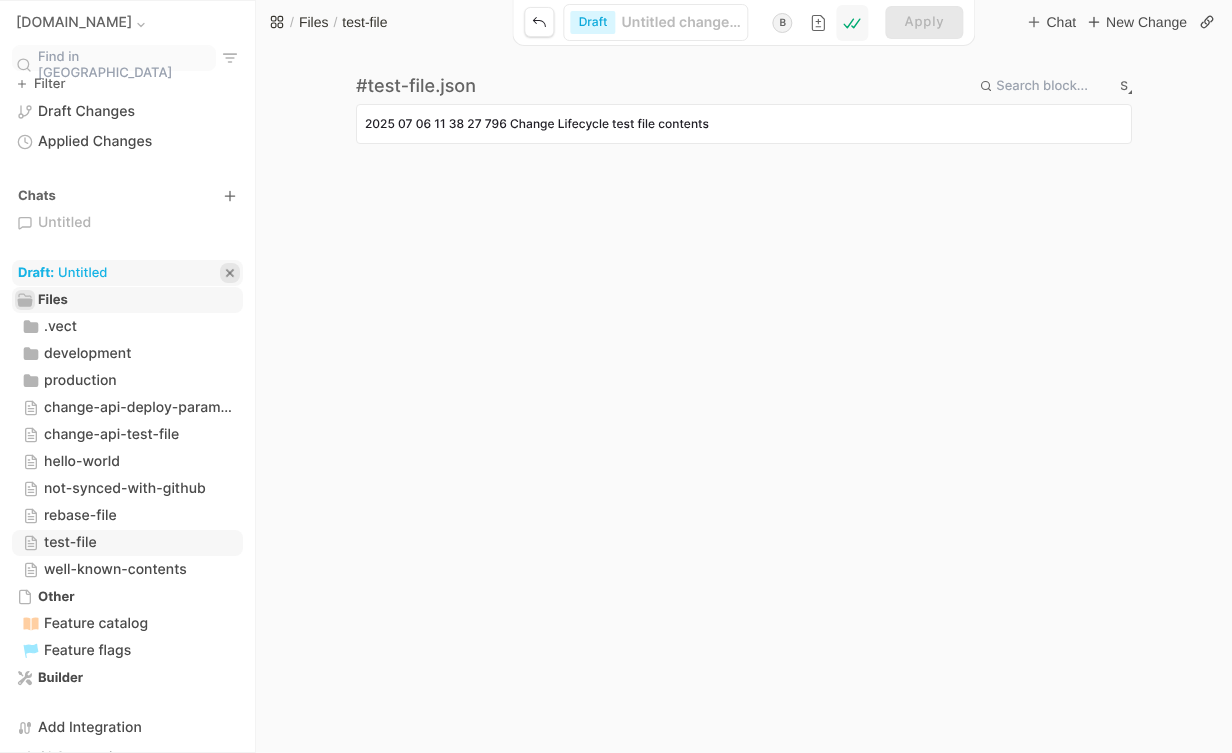 click at bounding box center (853, 23) 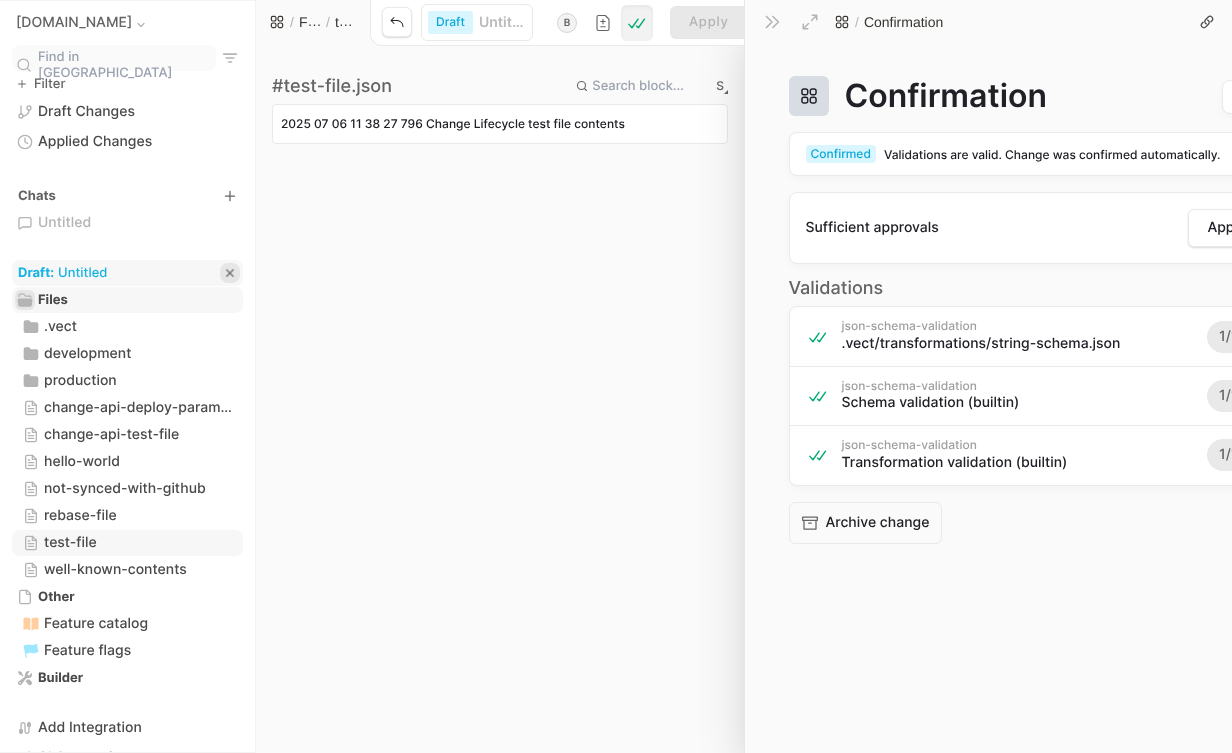 click on "# test-file.json S 2025 07 06 11 38 27 796 Change Lifecycle test file contents" at bounding box center [500, 398] 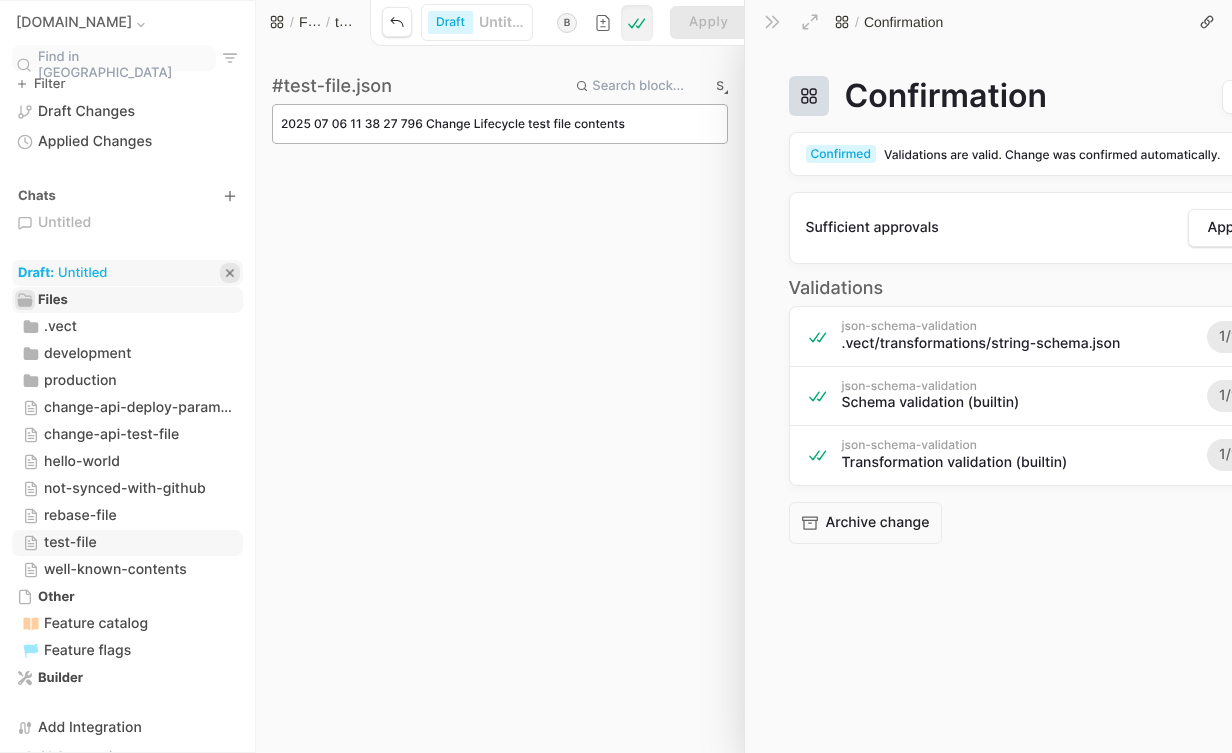 click on "2025 07 06 11 38 27 796 Change Lifecycle test file contents" at bounding box center (500, 124) 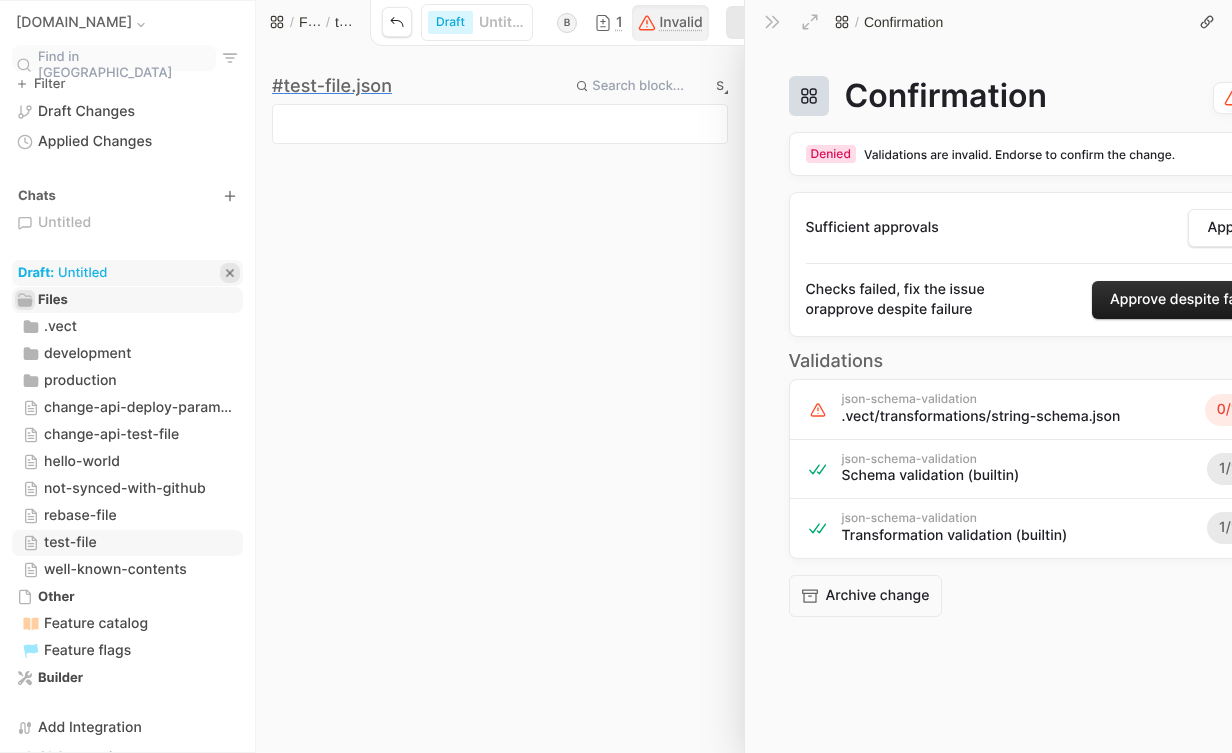 click on "Approve despite failure" at bounding box center [1188, 300] 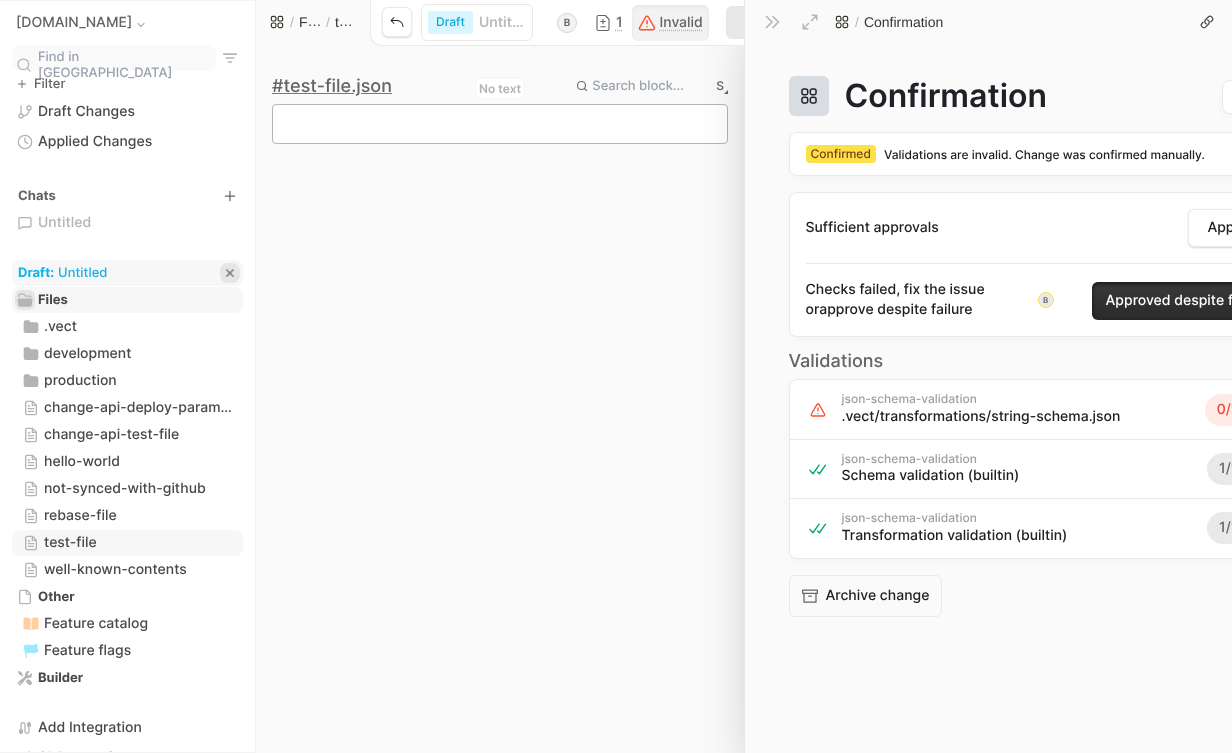 click at bounding box center (500, 124) 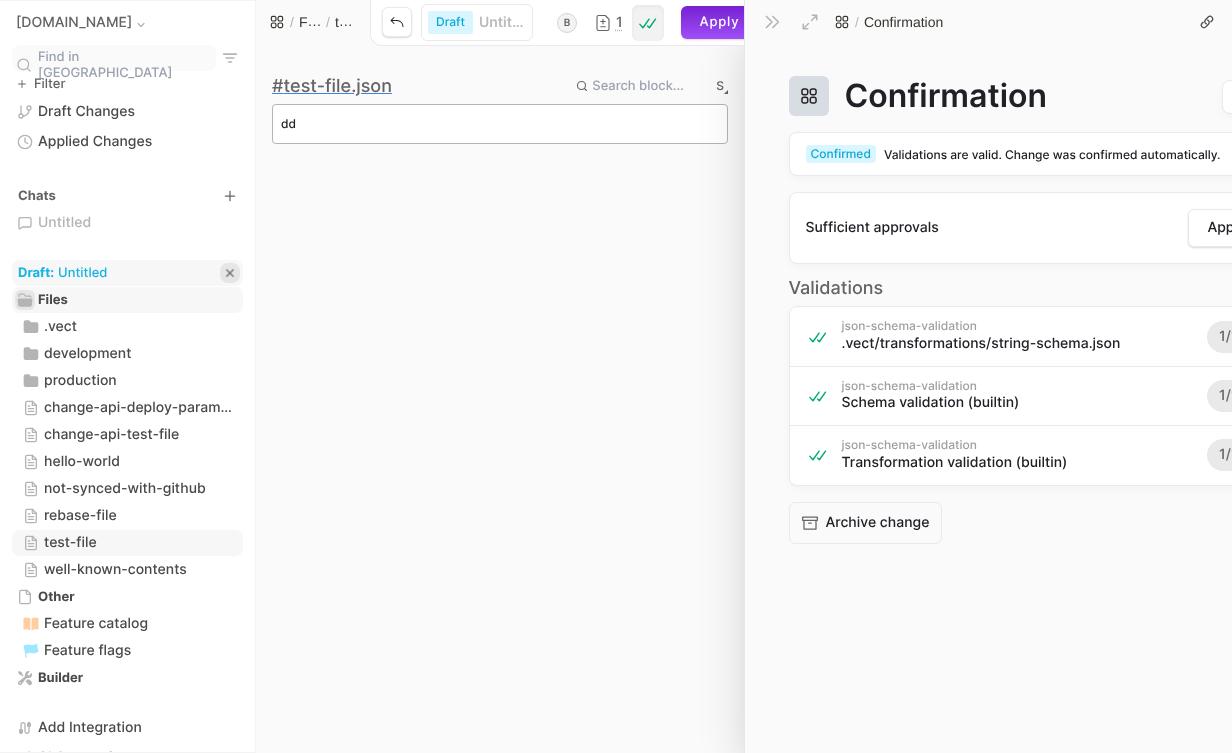 type on "d" 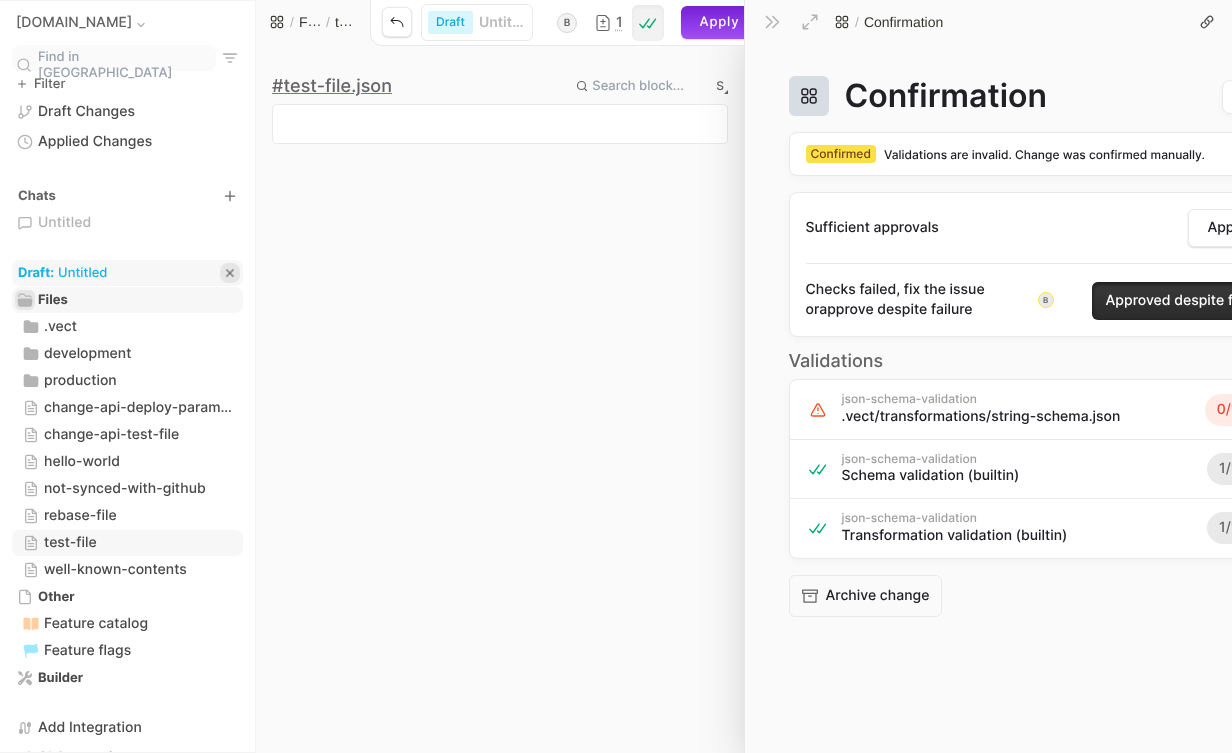 click on "Approved despite failure" at bounding box center (1188, 301) 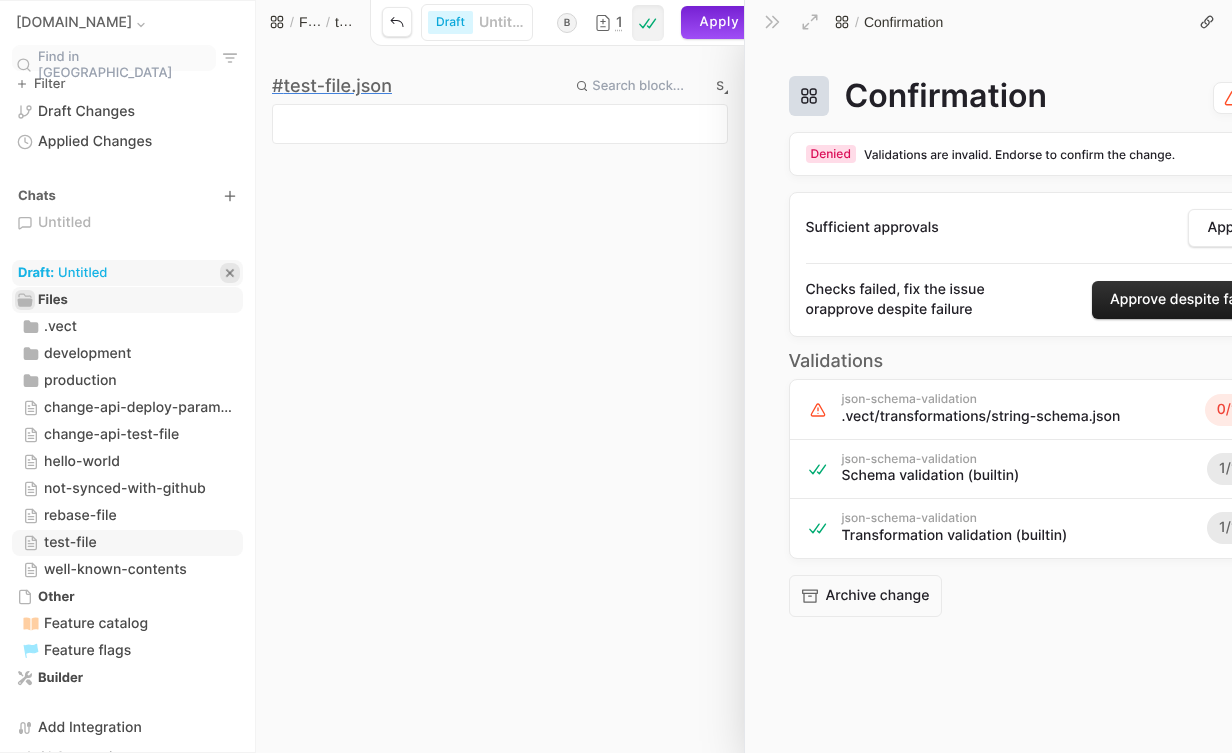 click on "Approve despite failure" at bounding box center (1188, 300) 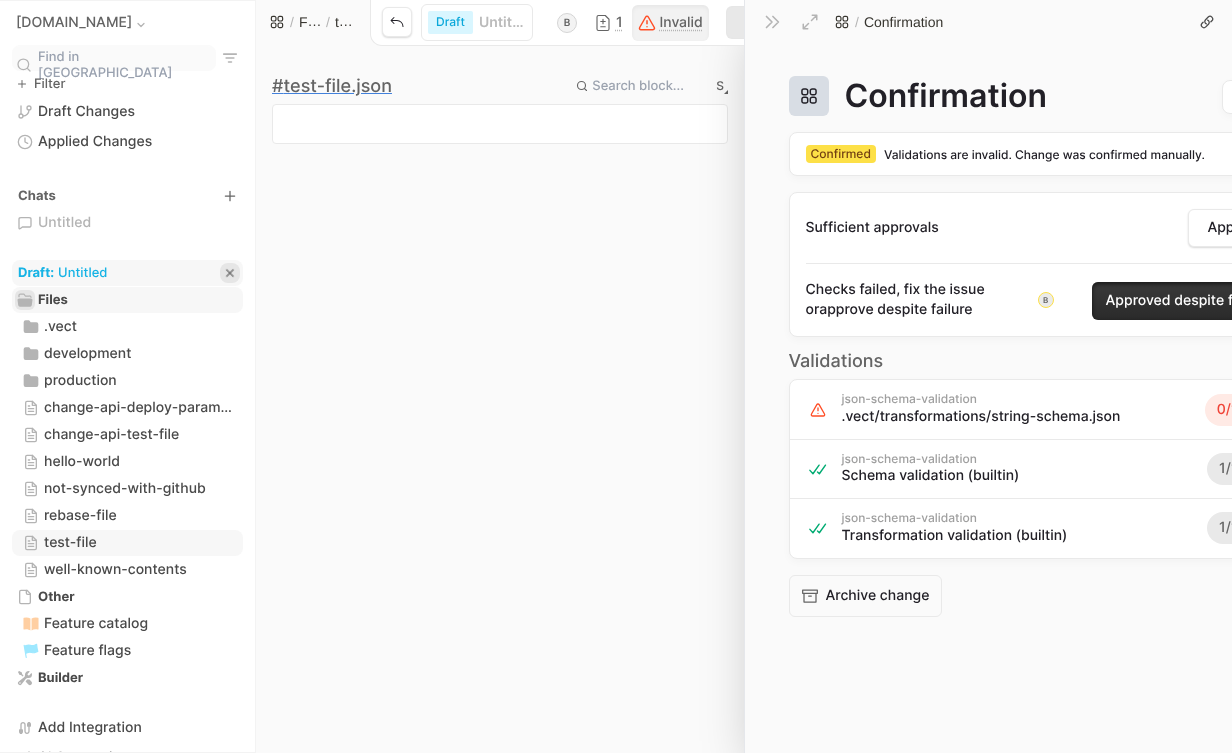 click on "Approved despite failure" at bounding box center [1188, 301] 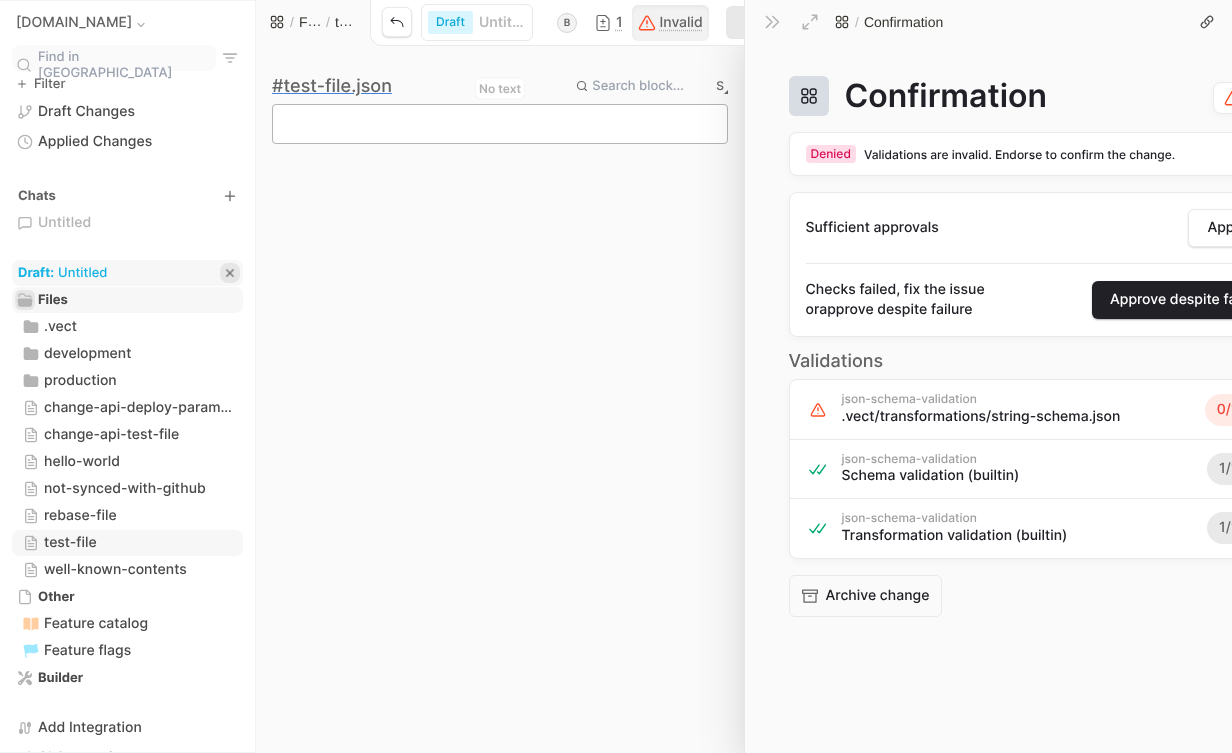 click at bounding box center (500, 124) 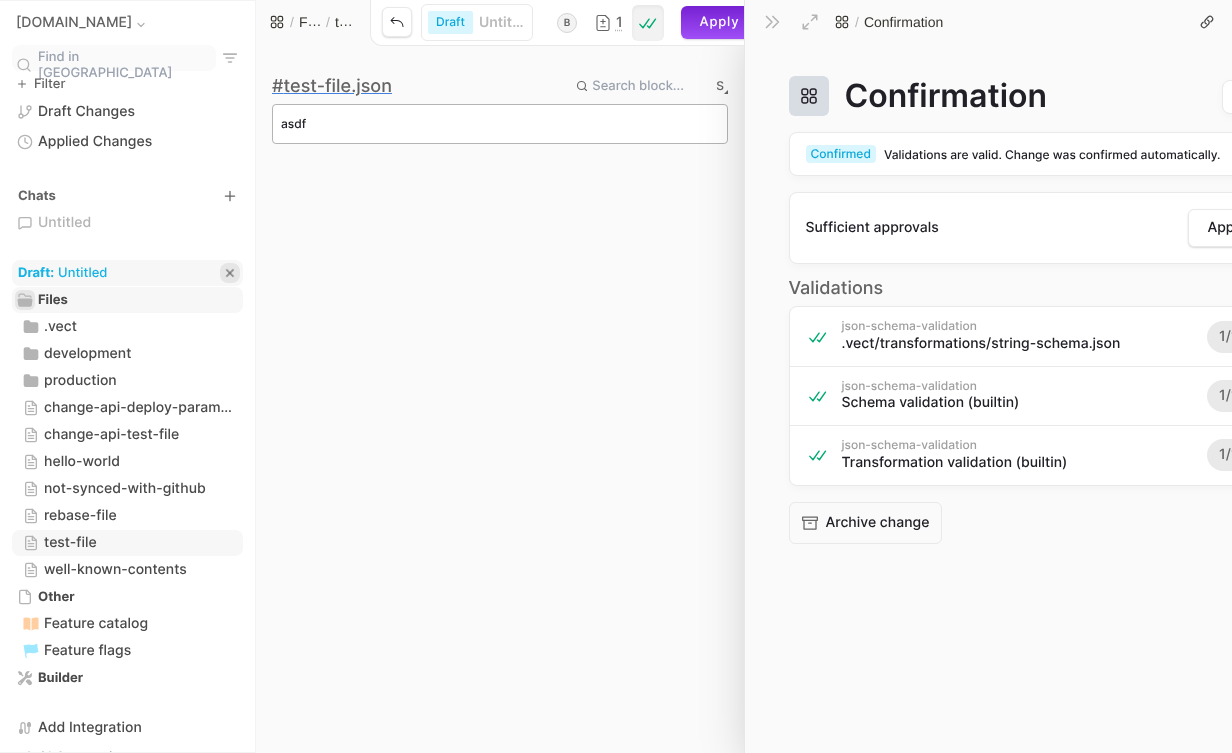 type on "asdf" 